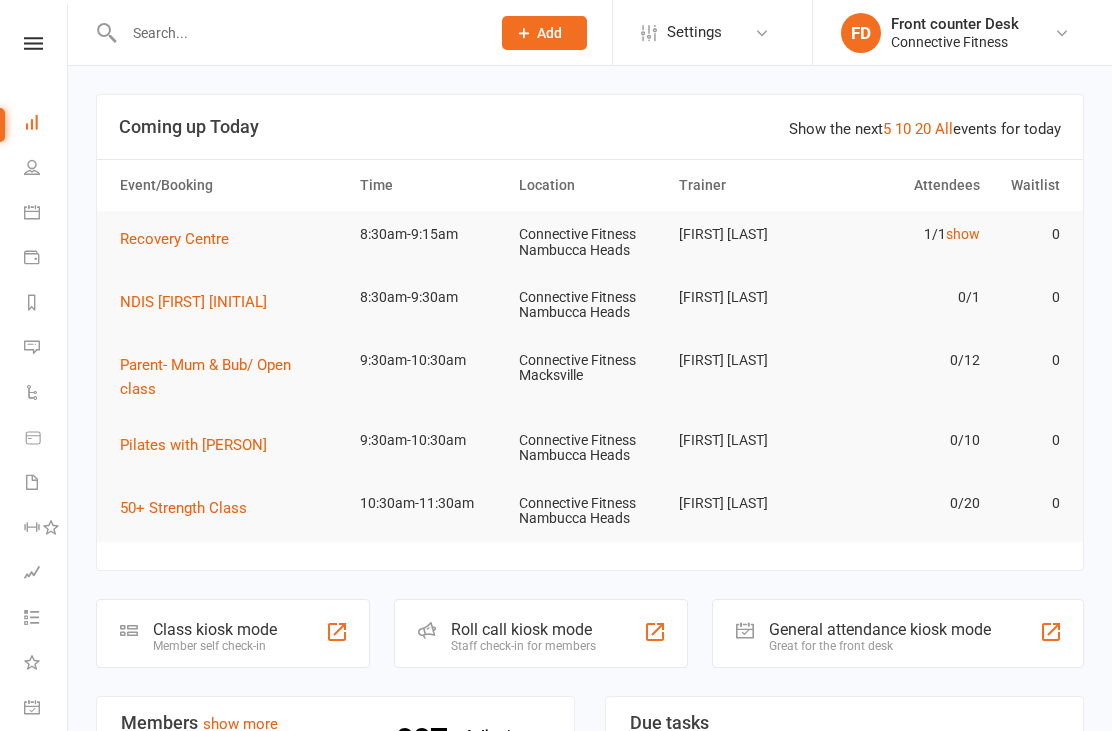scroll, scrollTop: 0, scrollLeft: 0, axis: both 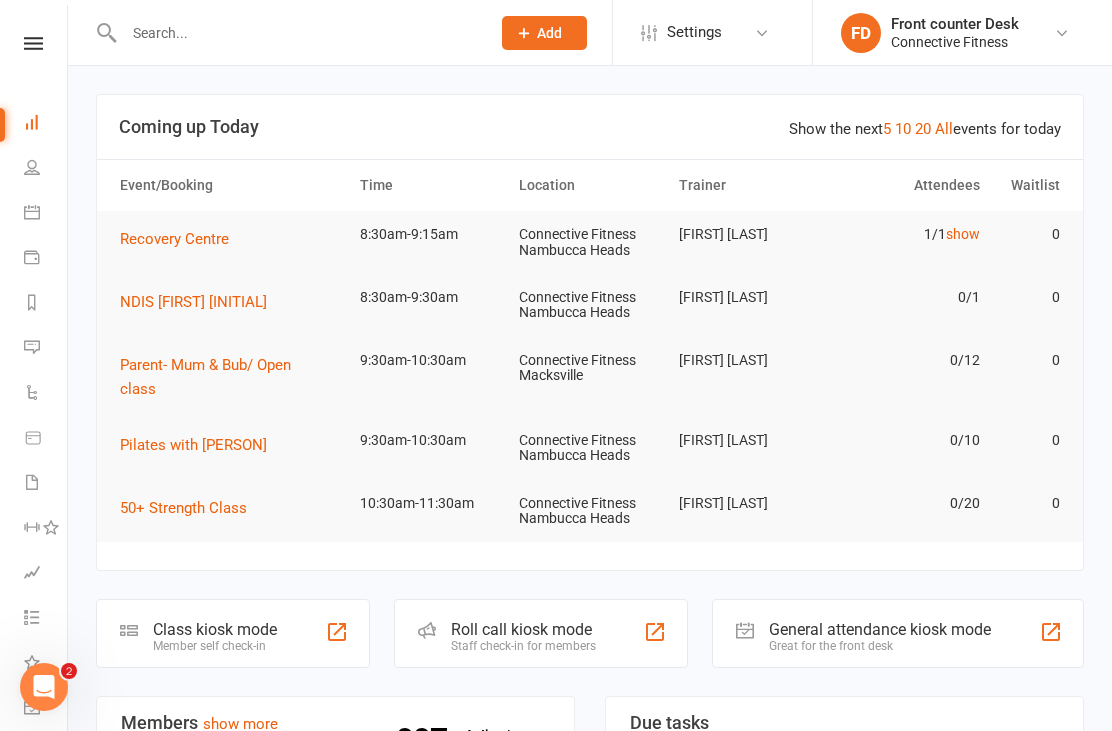 click on "1/1  show" at bounding box center (909, 234) 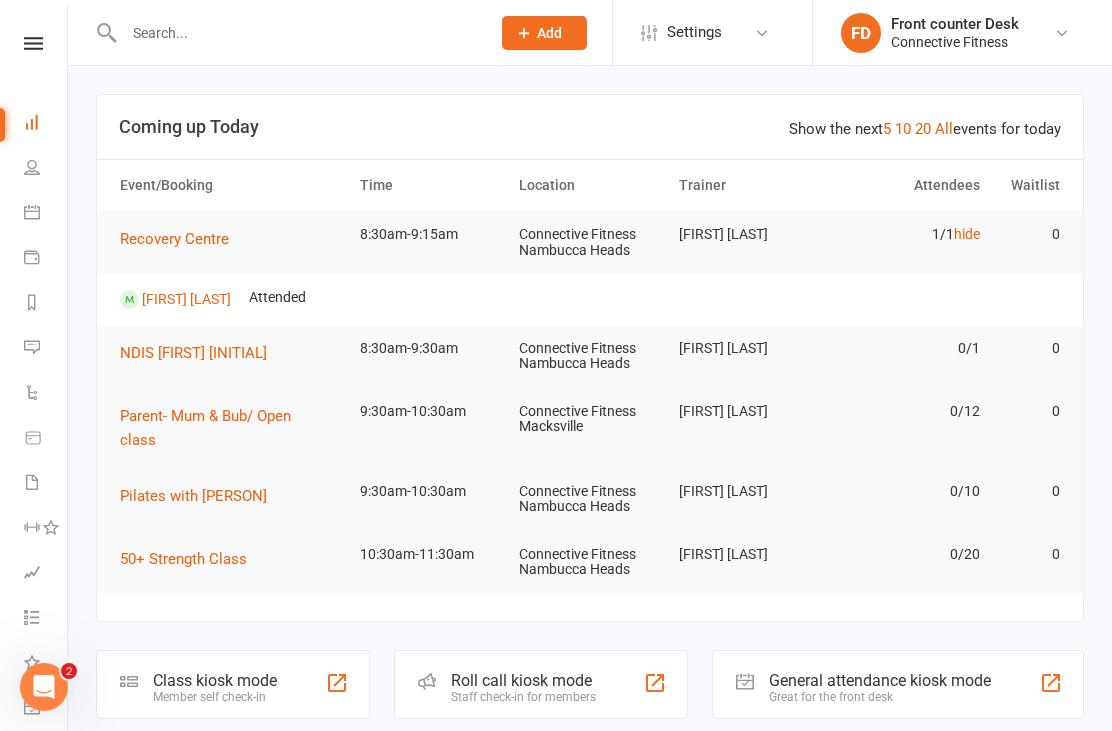 click on "hide" at bounding box center (967, 234) 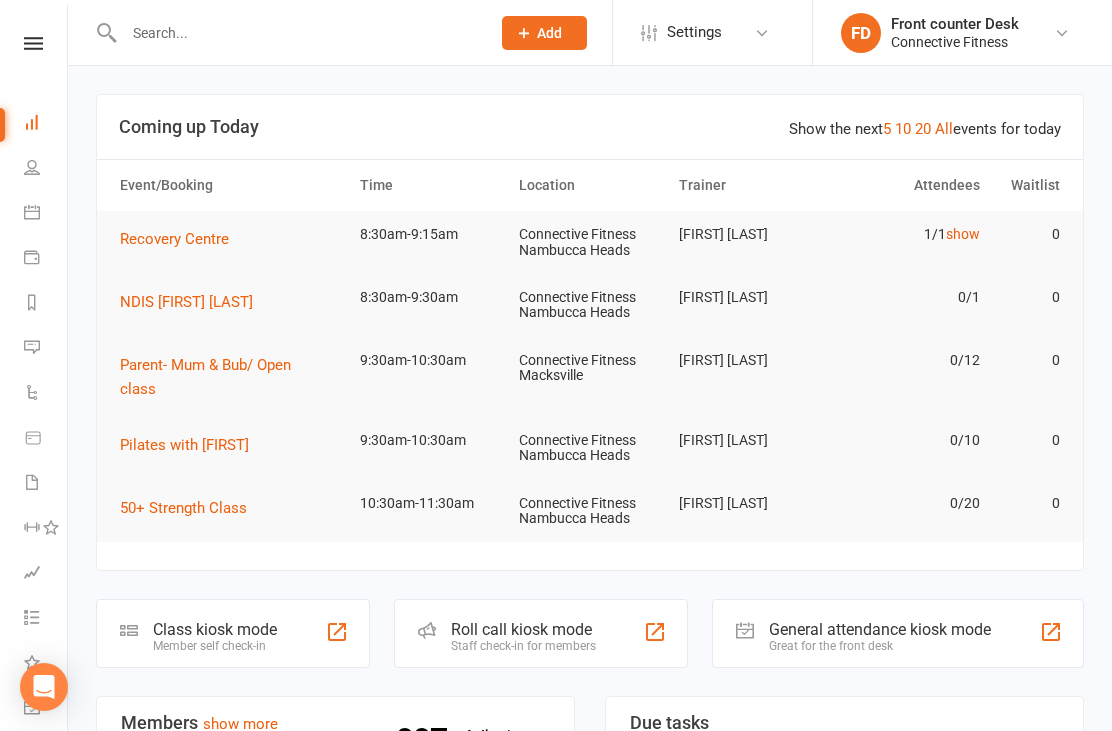 scroll, scrollTop: 0, scrollLeft: 0, axis: both 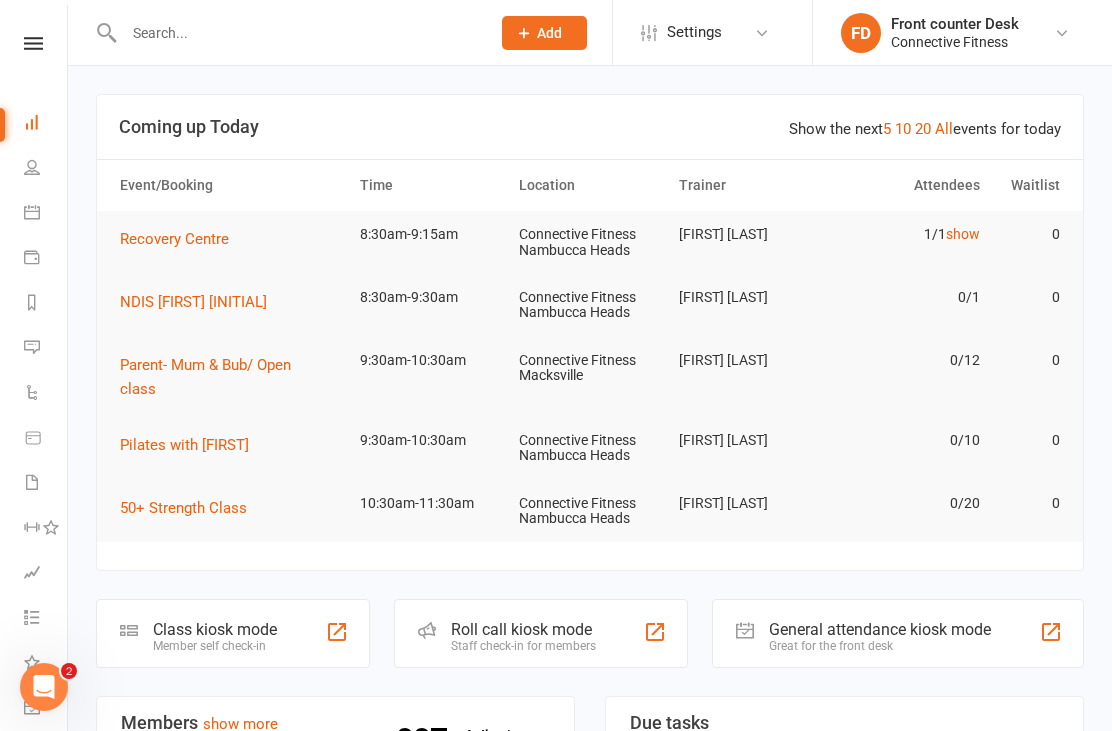 click at bounding box center (297, 33) 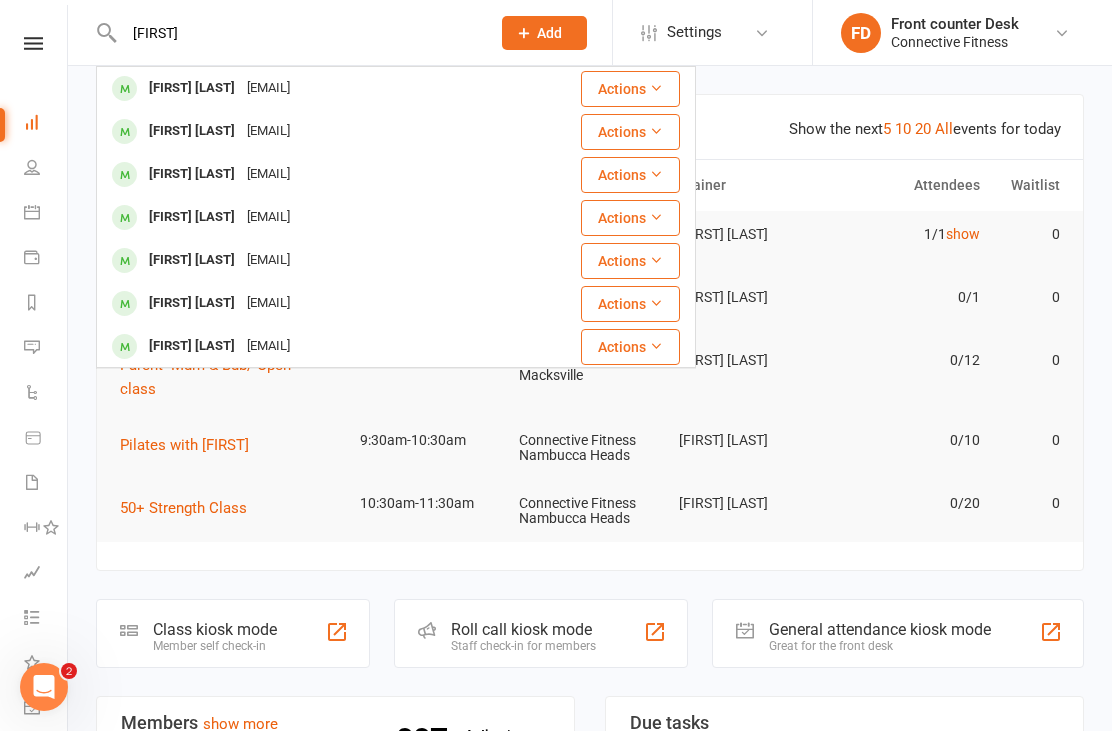 type on "[FIRST]" 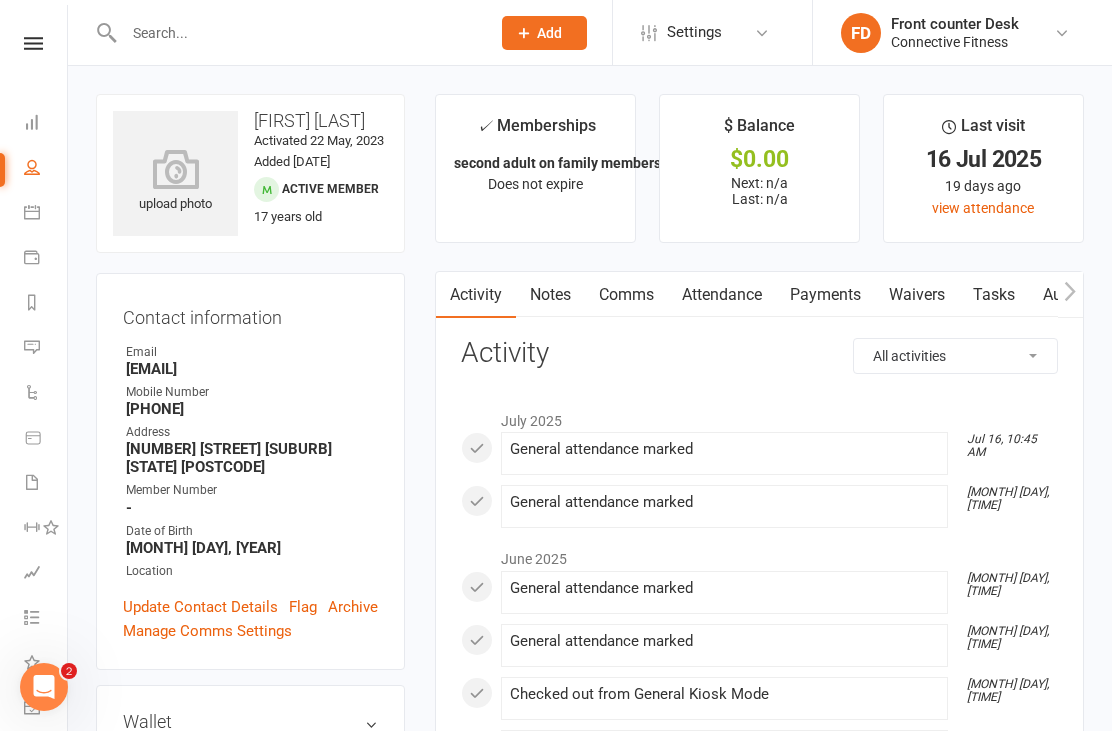 click at bounding box center (297, 33) 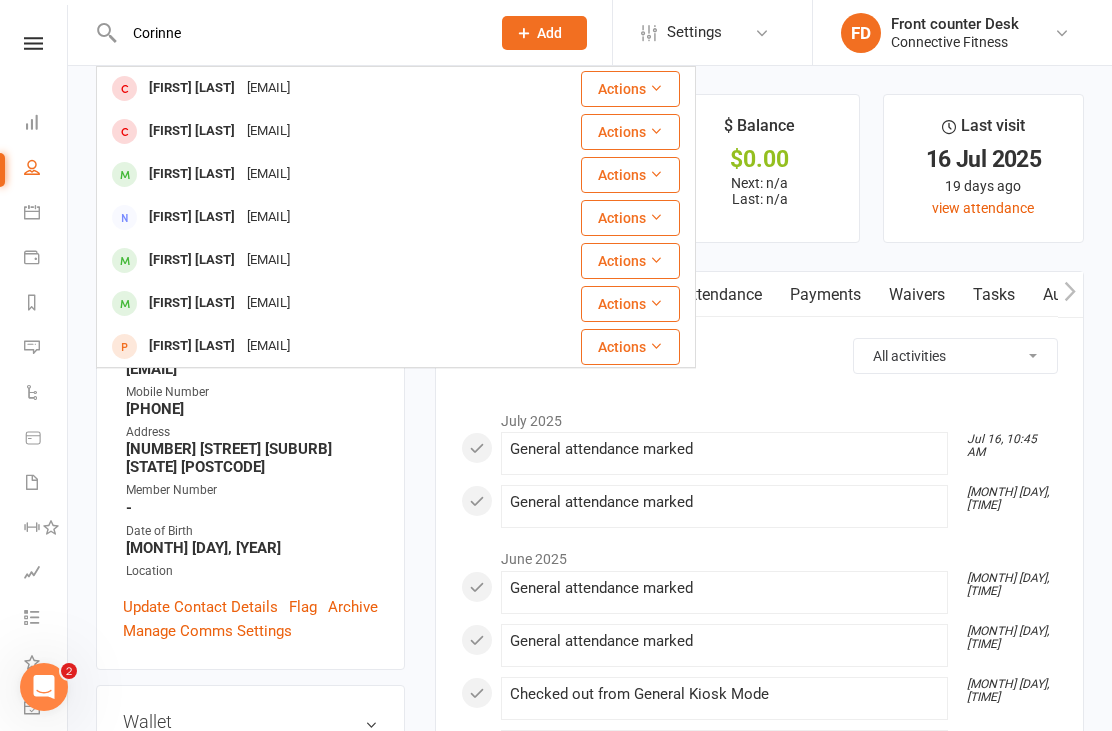 type on "Corinne" 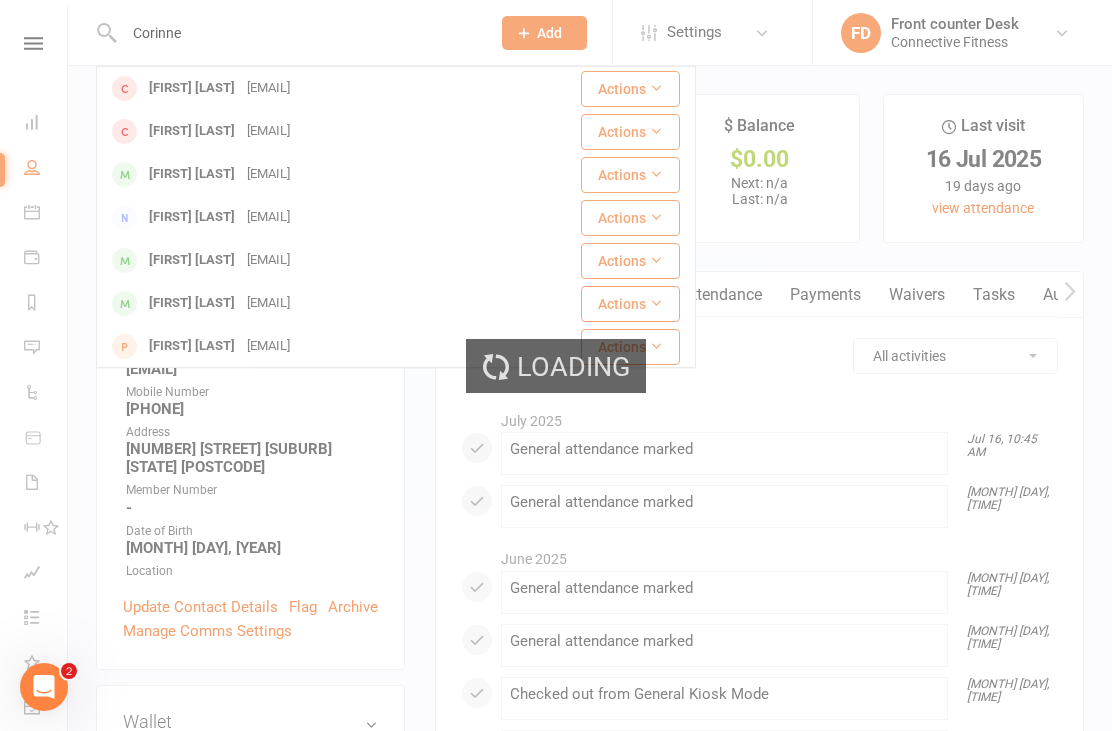 type 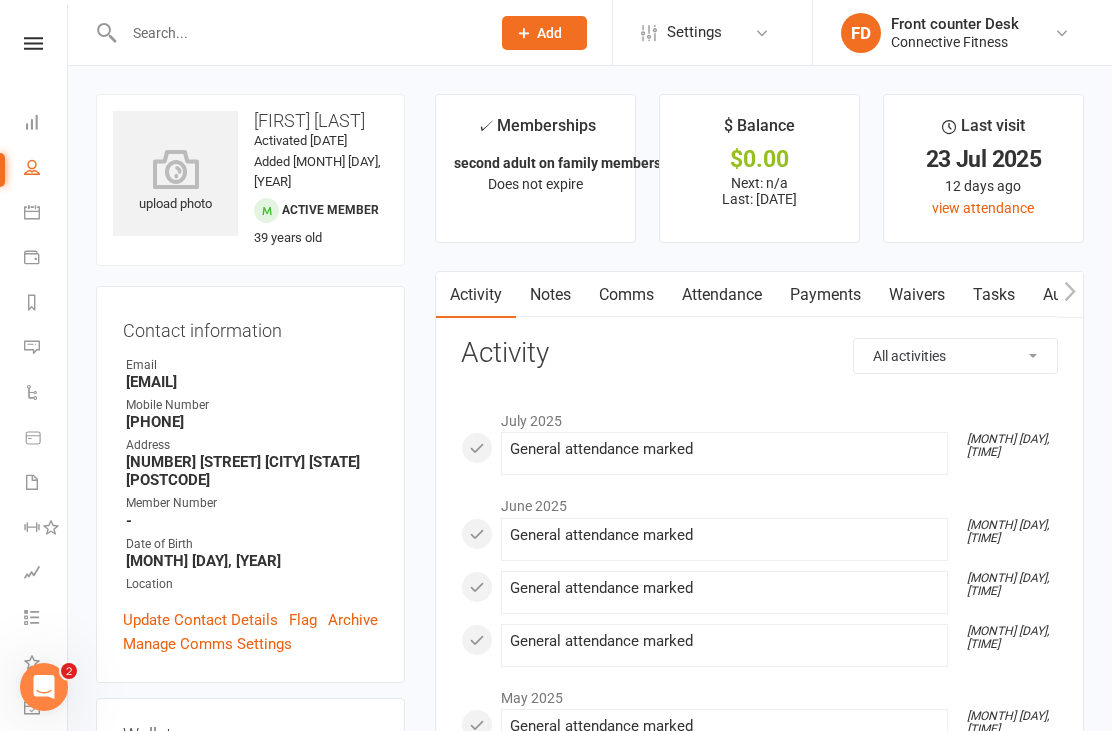 click on "People" at bounding box center [46, 169] 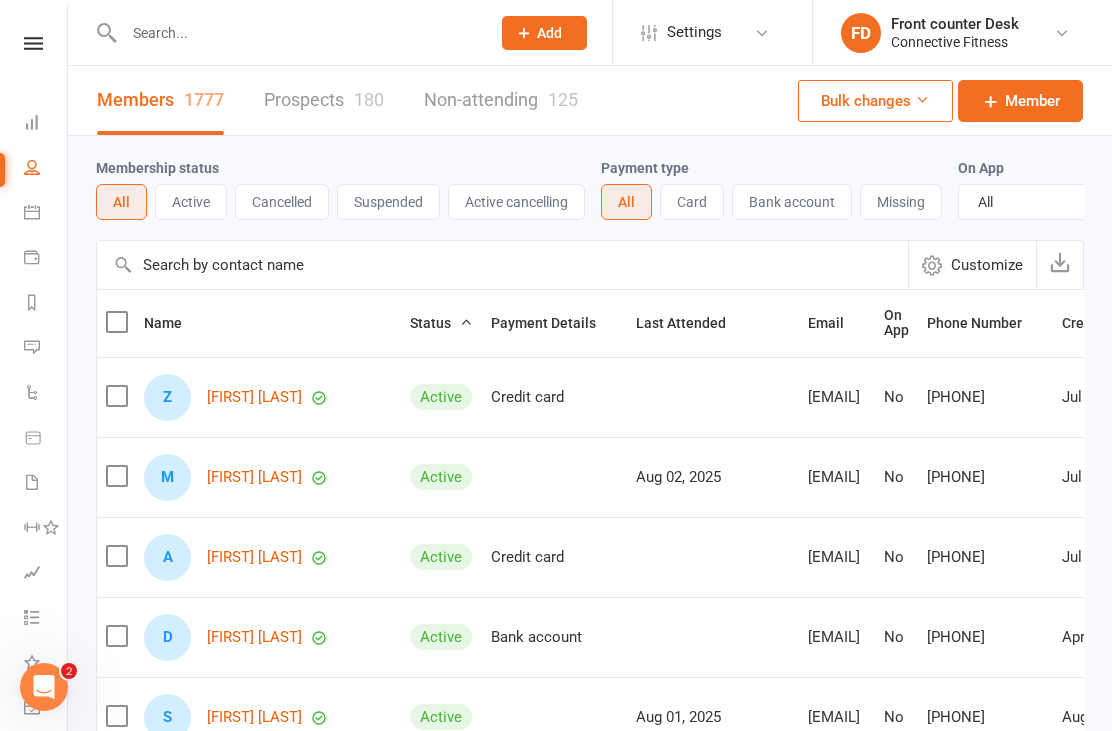 click at bounding box center (32, 212) 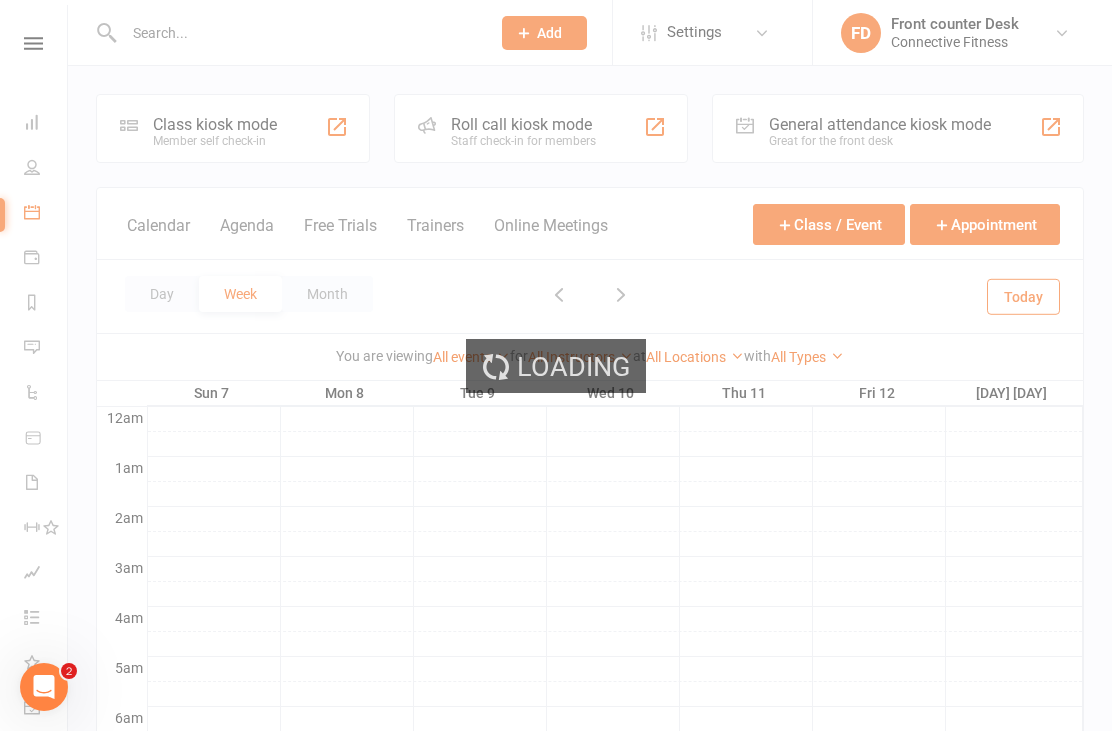click on "Loading" at bounding box center [556, 365] 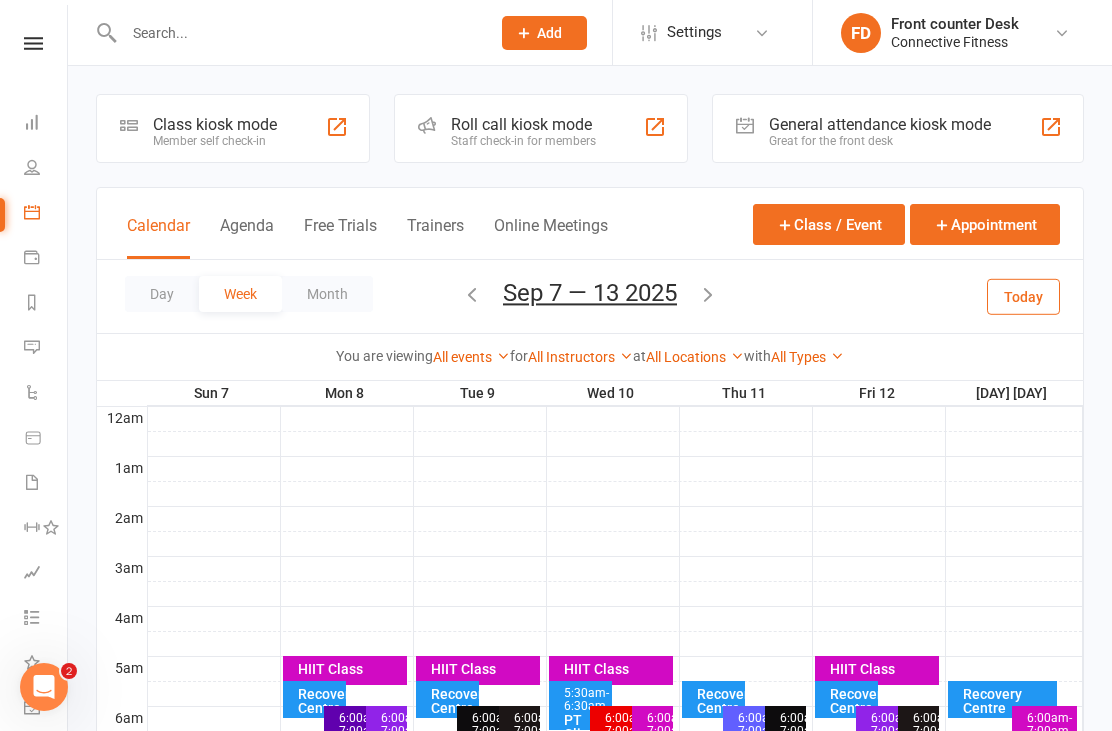 click at bounding box center [32, 122] 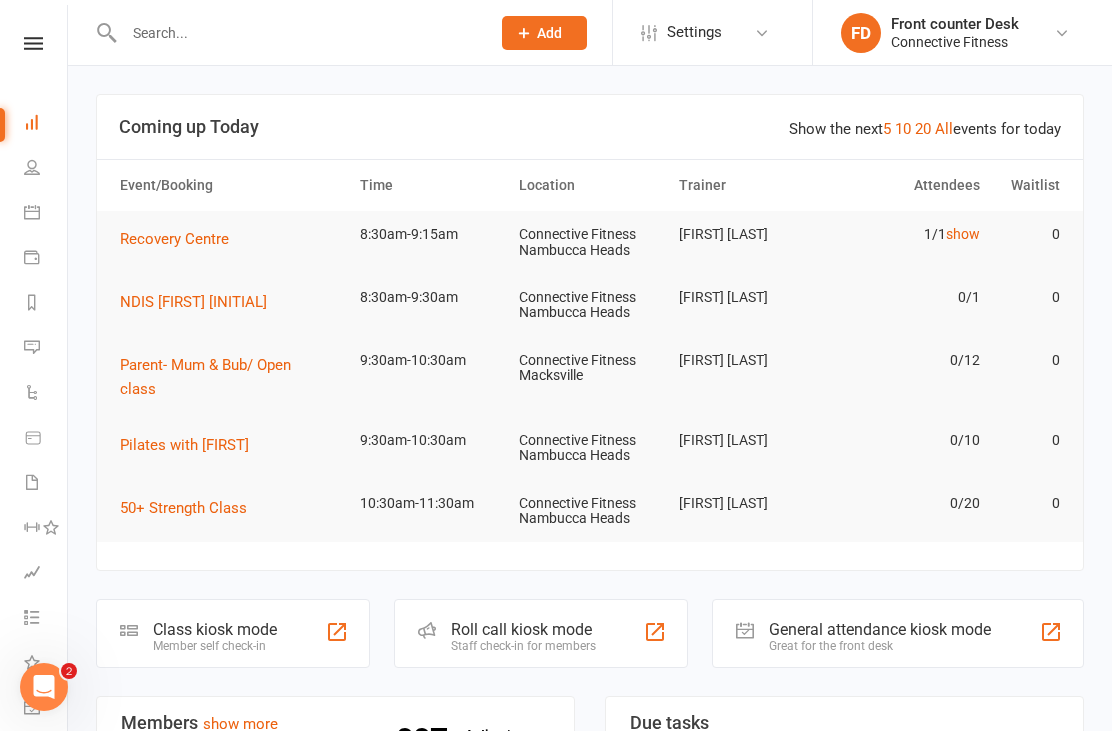 click at bounding box center [297, 33] 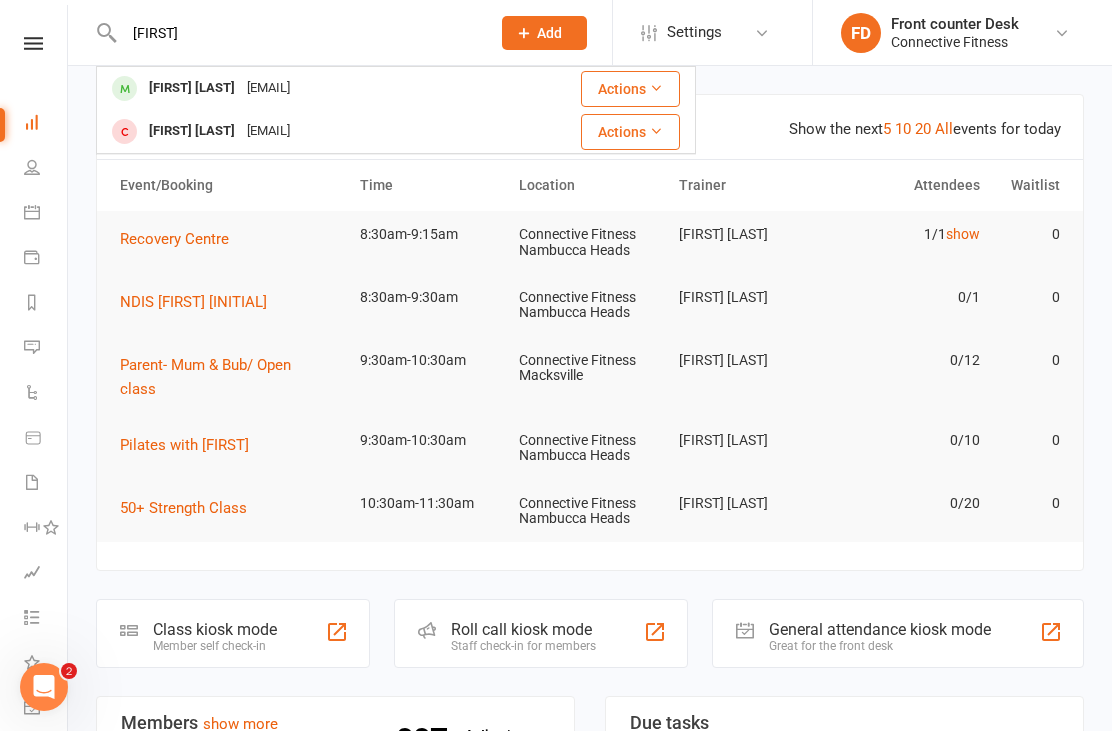 type on "[FIRST]" 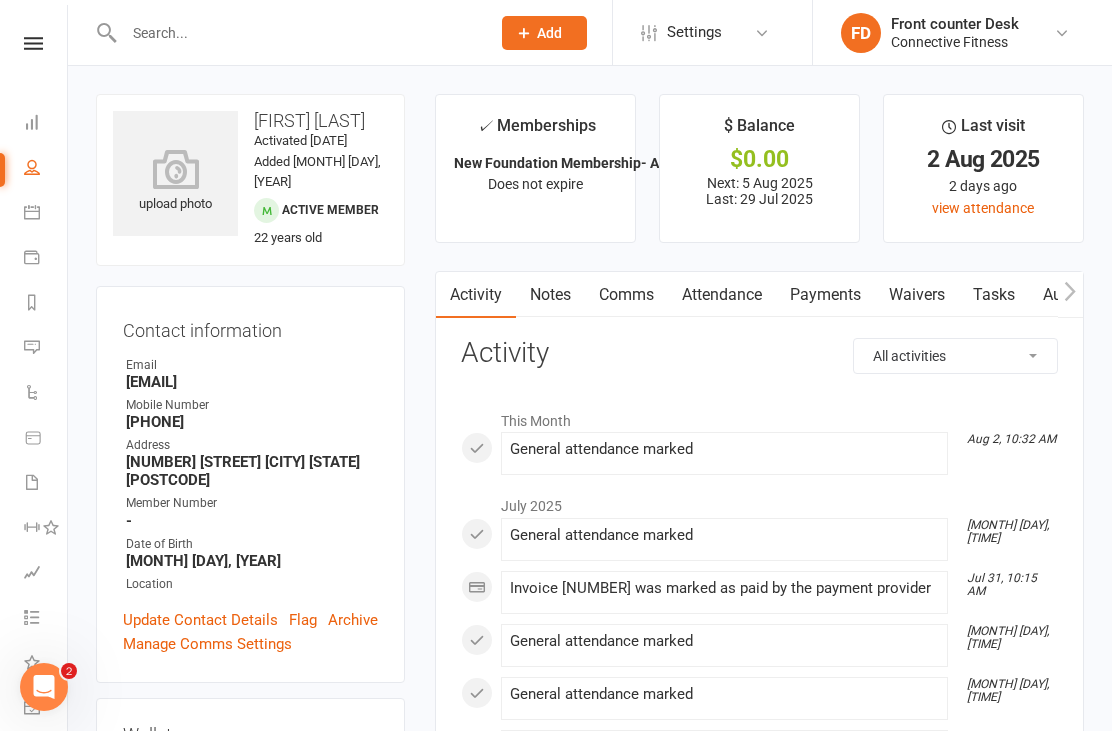 click at bounding box center [297, 33] 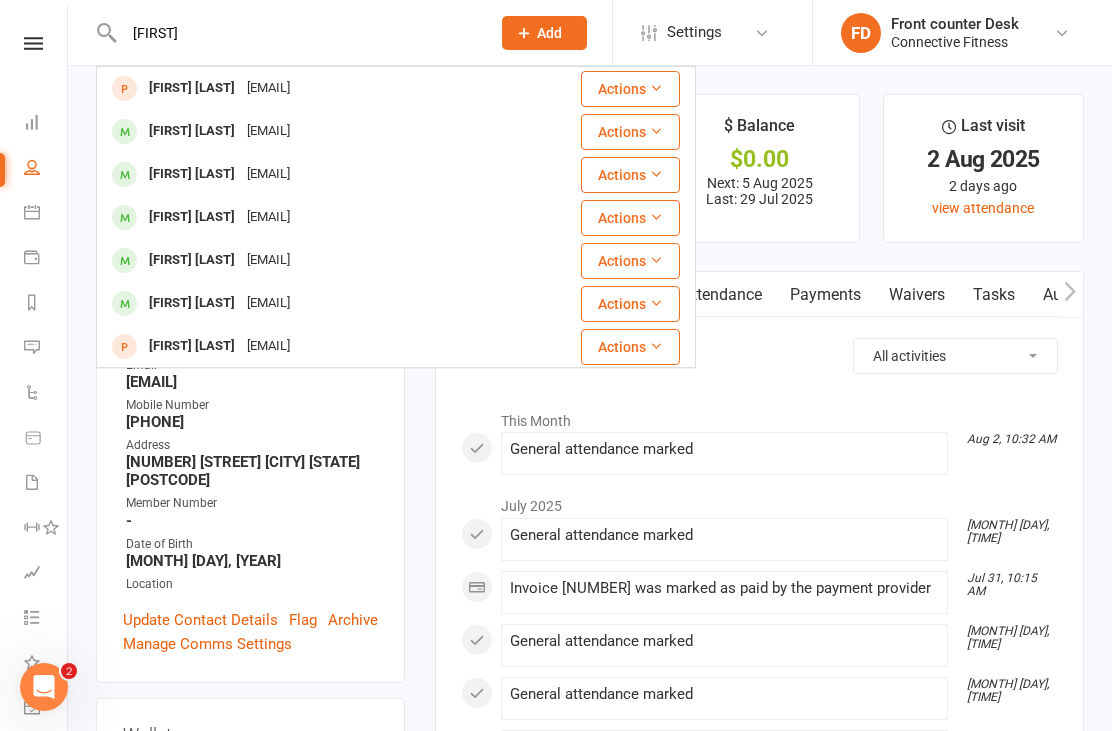 type on "[FIRST]" 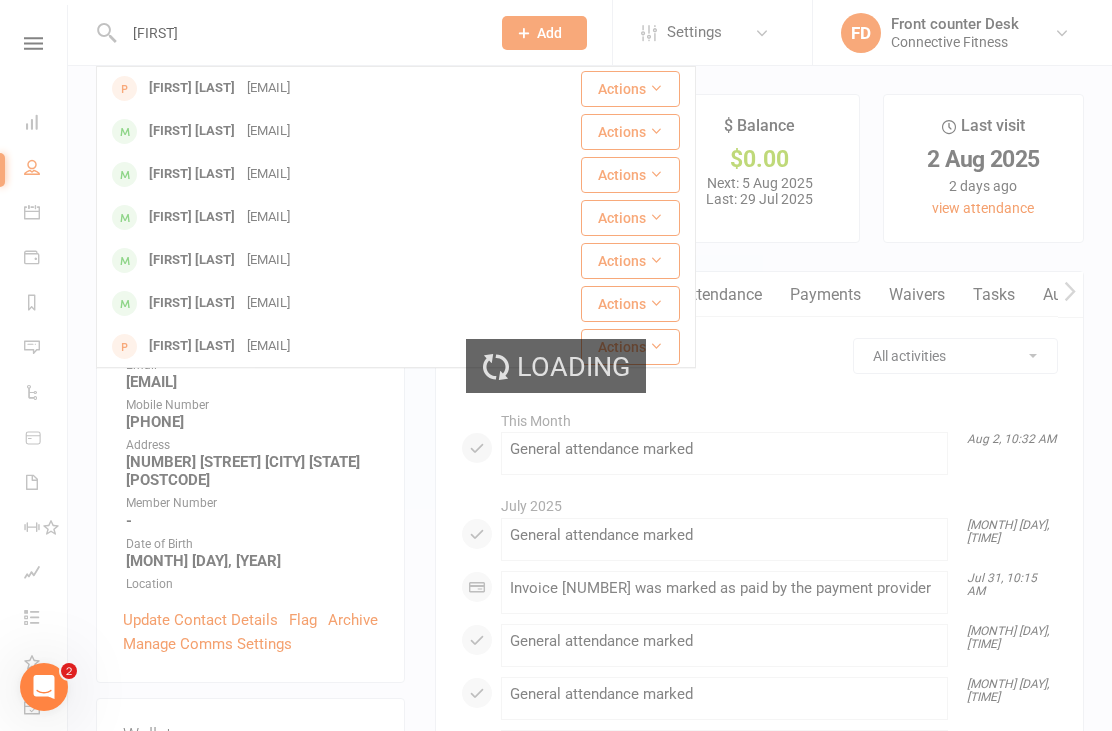 type 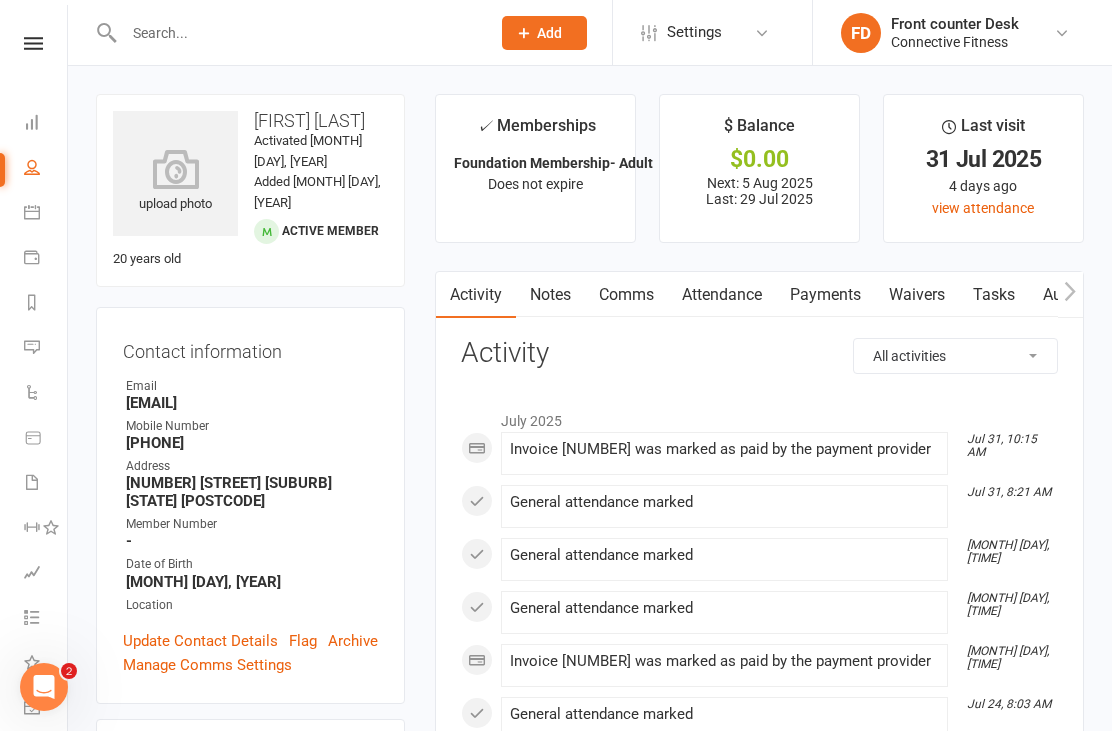 click at bounding box center (32, 122) 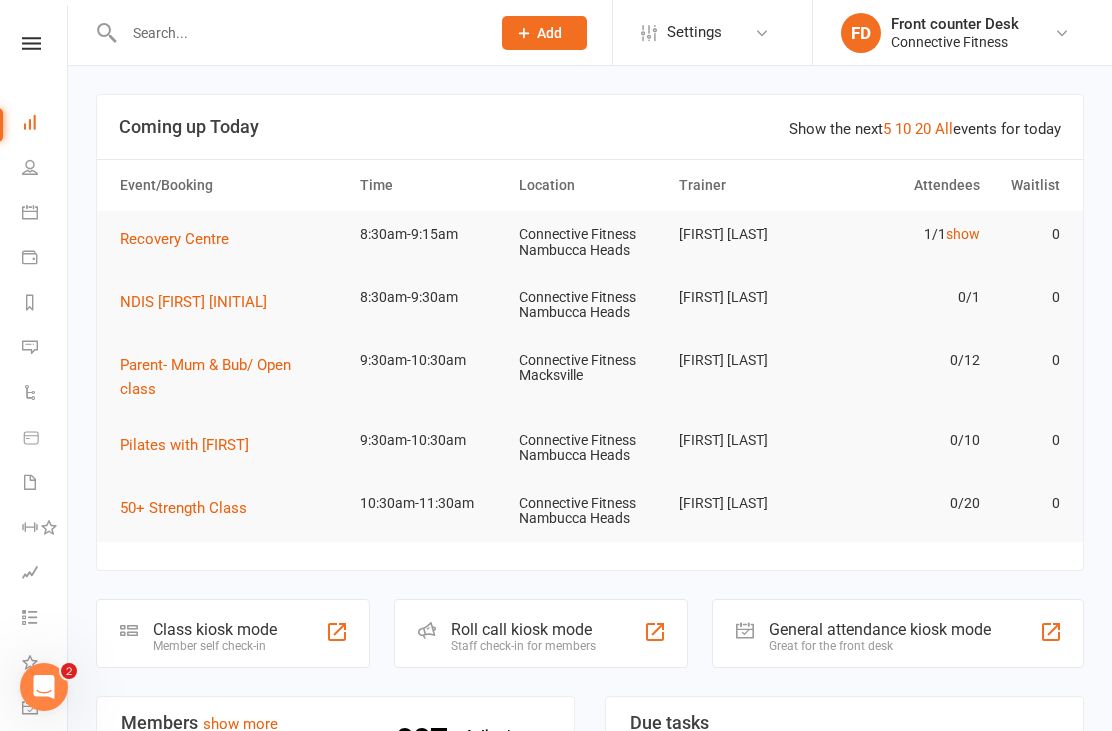 scroll, scrollTop: 0, scrollLeft: 2, axis: horizontal 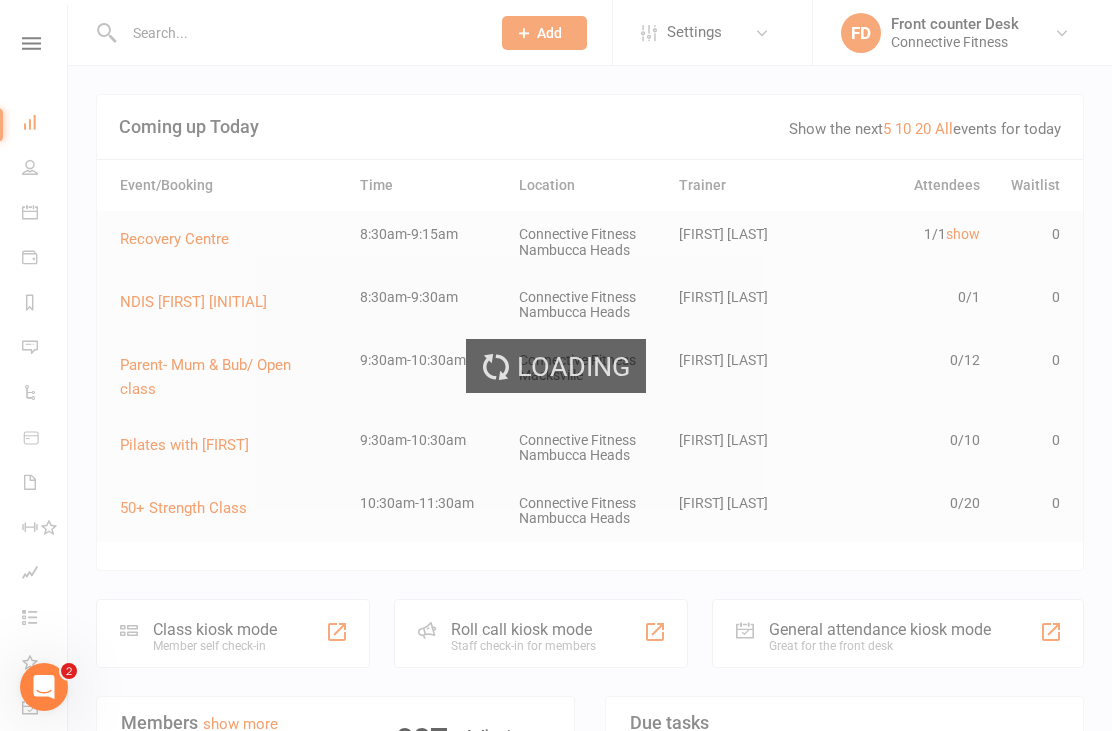 select on "100" 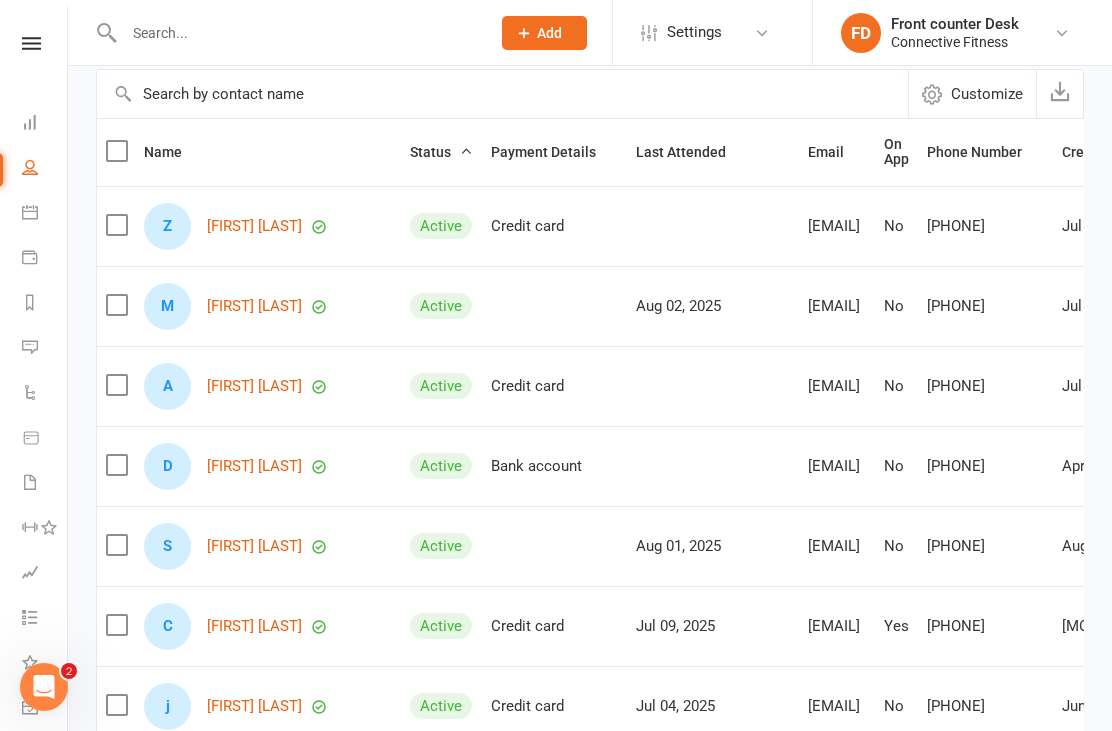 scroll, scrollTop: 0, scrollLeft: 0, axis: both 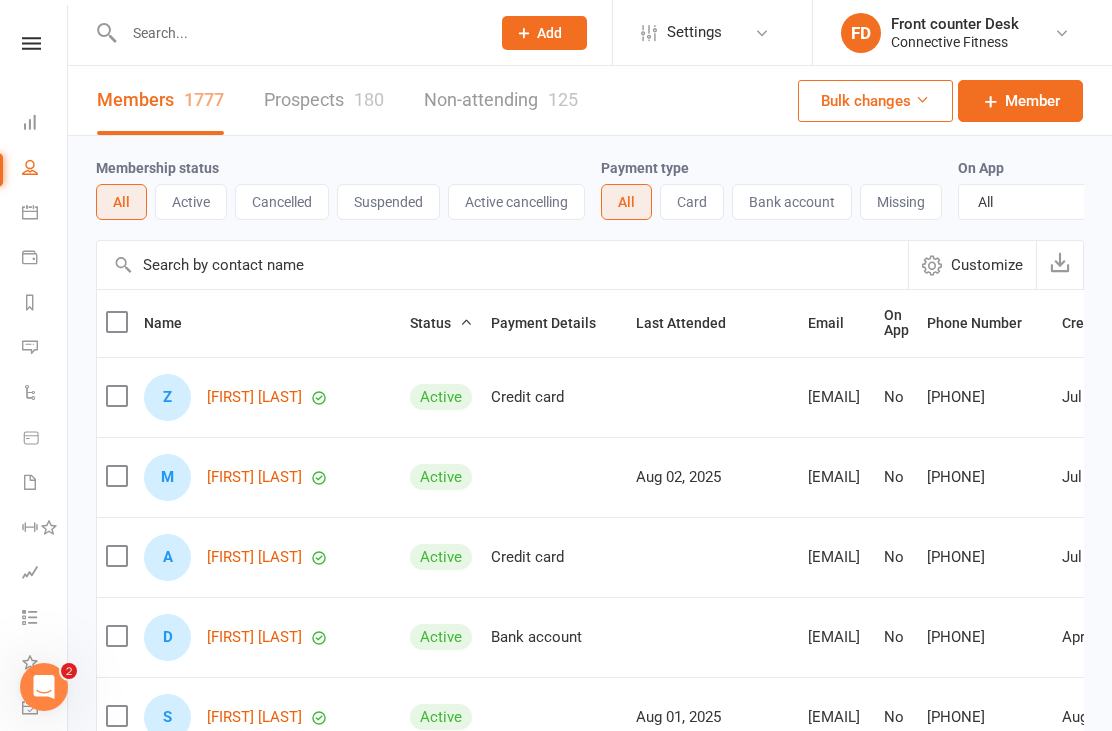 click at bounding box center [286, 32] 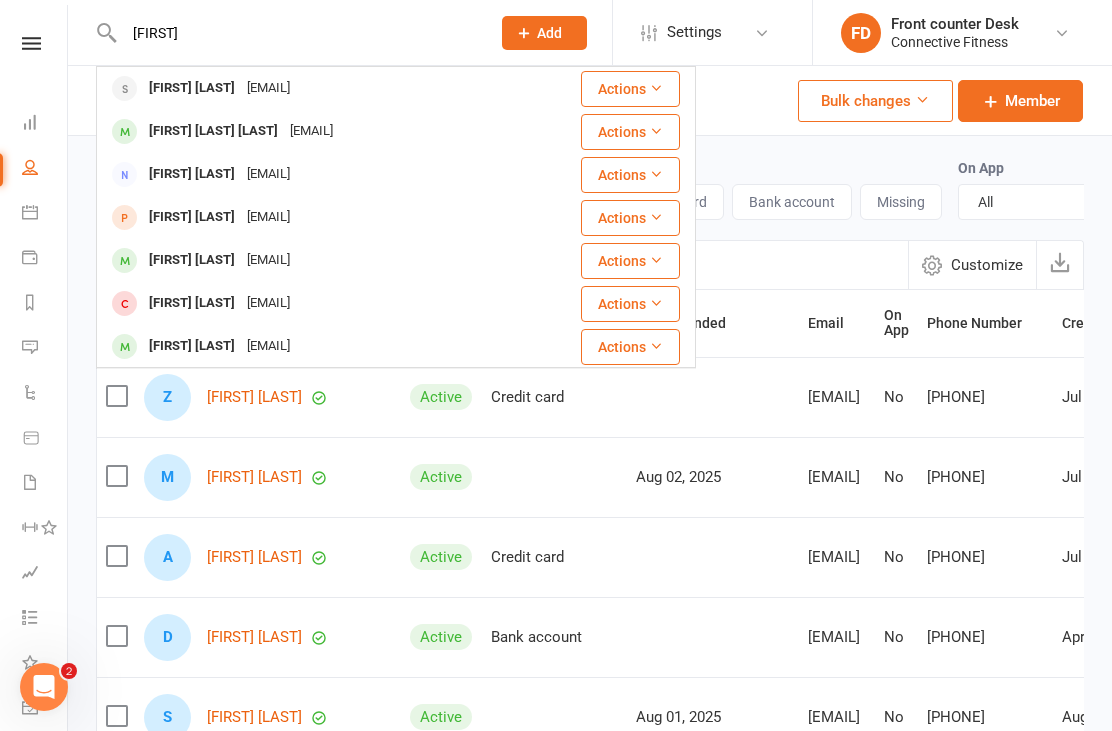 type on "[FIRST]" 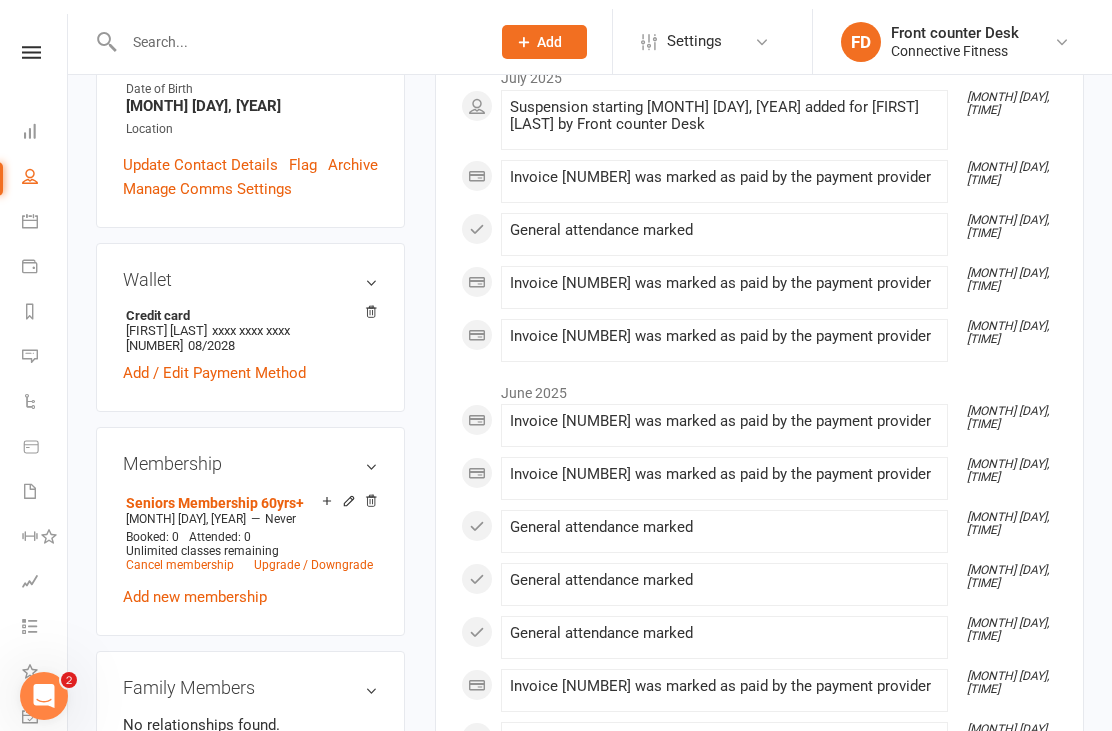 scroll, scrollTop: 444, scrollLeft: 0, axis: vertical 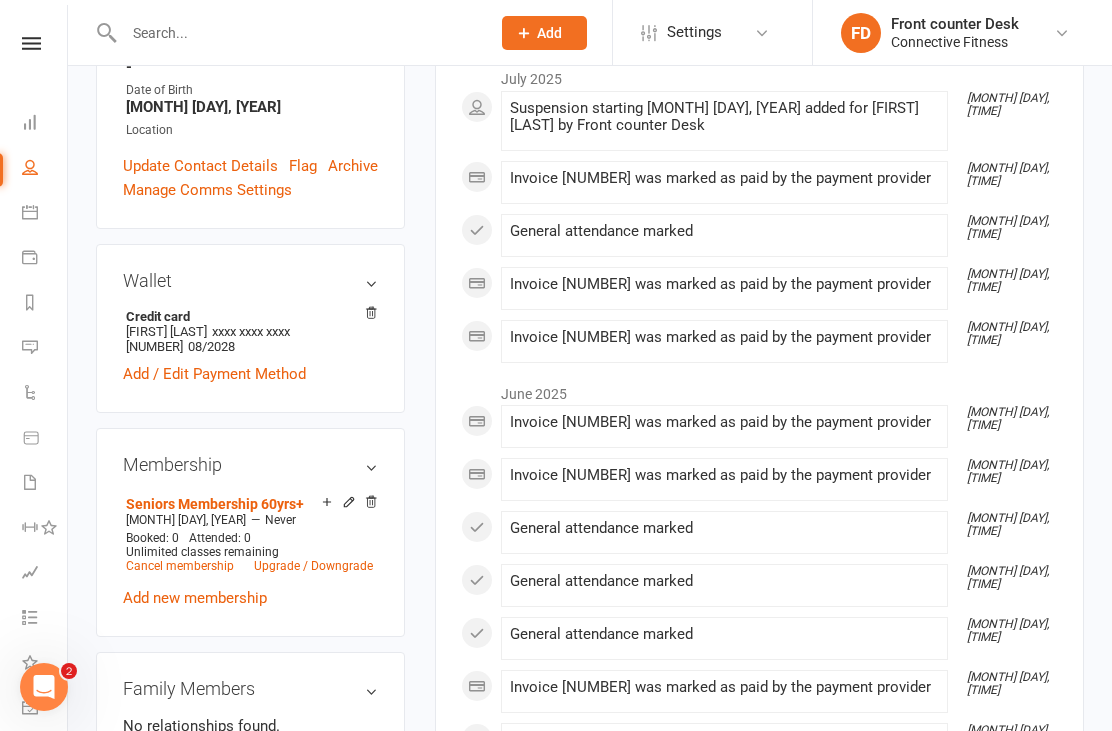 click on "Seniors Membership 60yrs+" at bounding box center [215, 504] 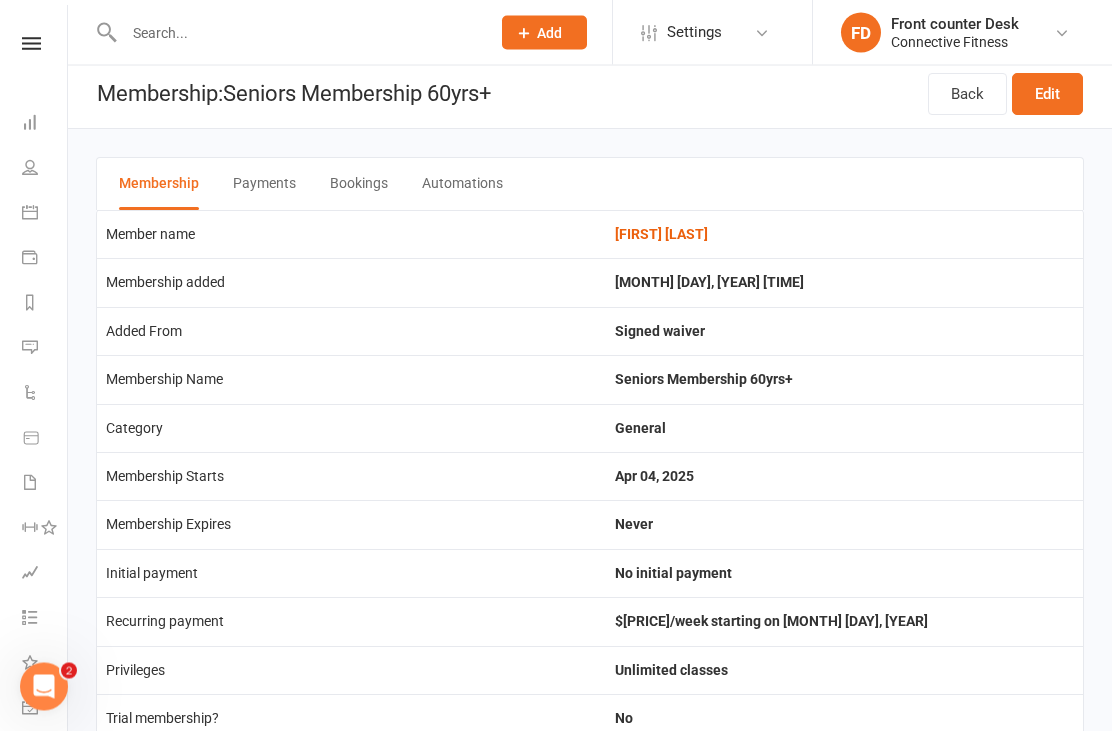 scroll, scrollTop: 0, scrollLeft: 0, axis: both 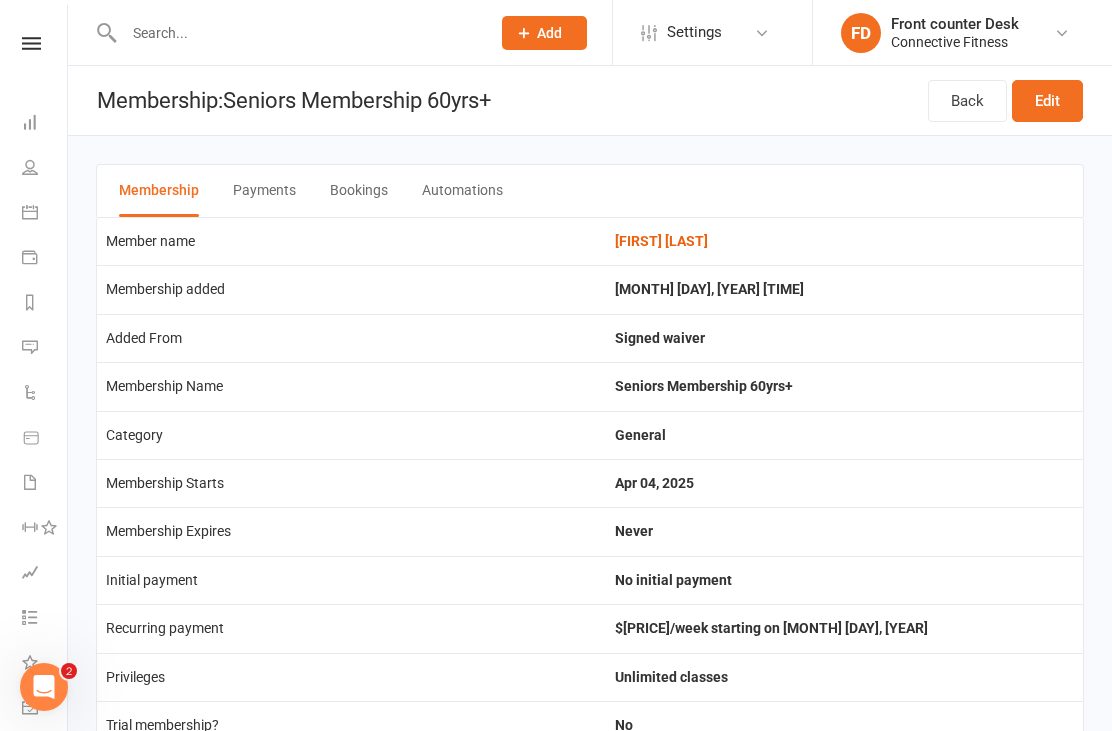 click on "Membership" at bounding box center [159, 191] 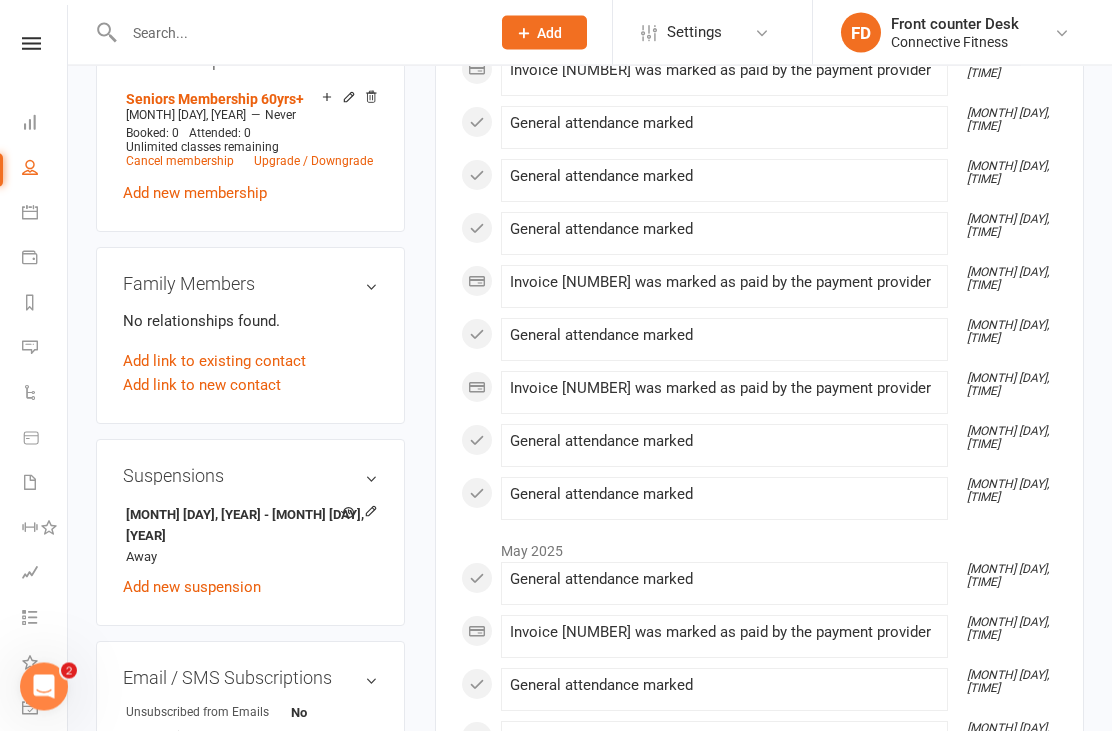scroll, scrollTop: 854, scrollLeft: 0, axis: vertical 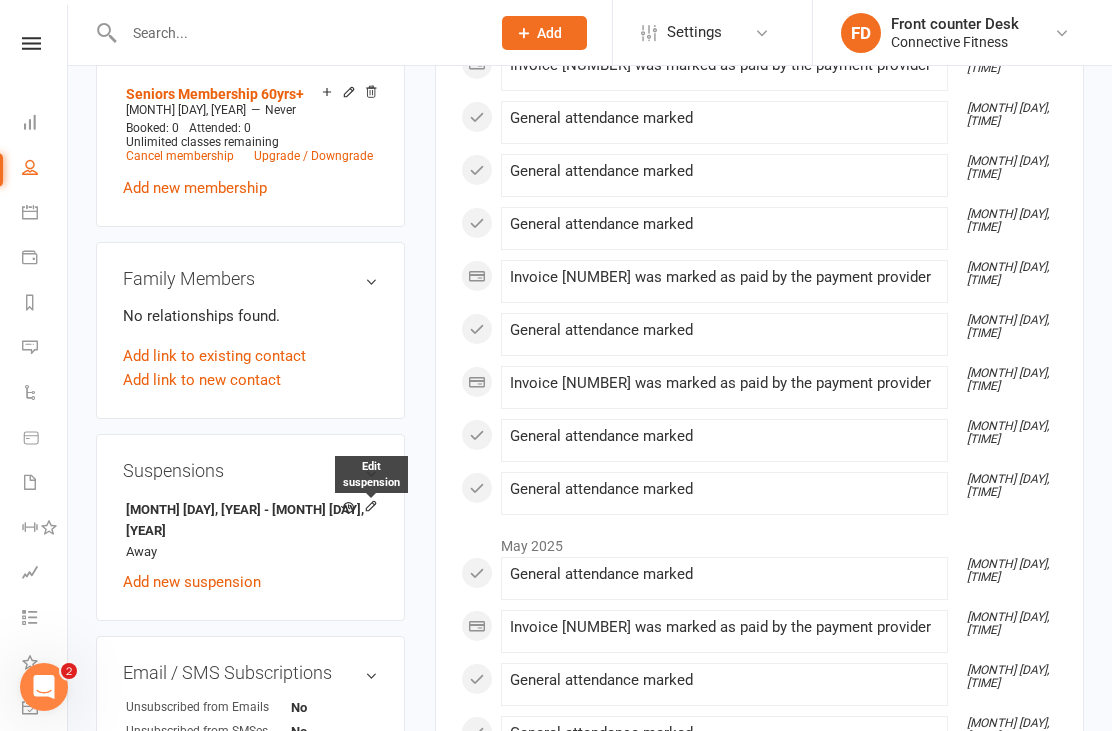 click 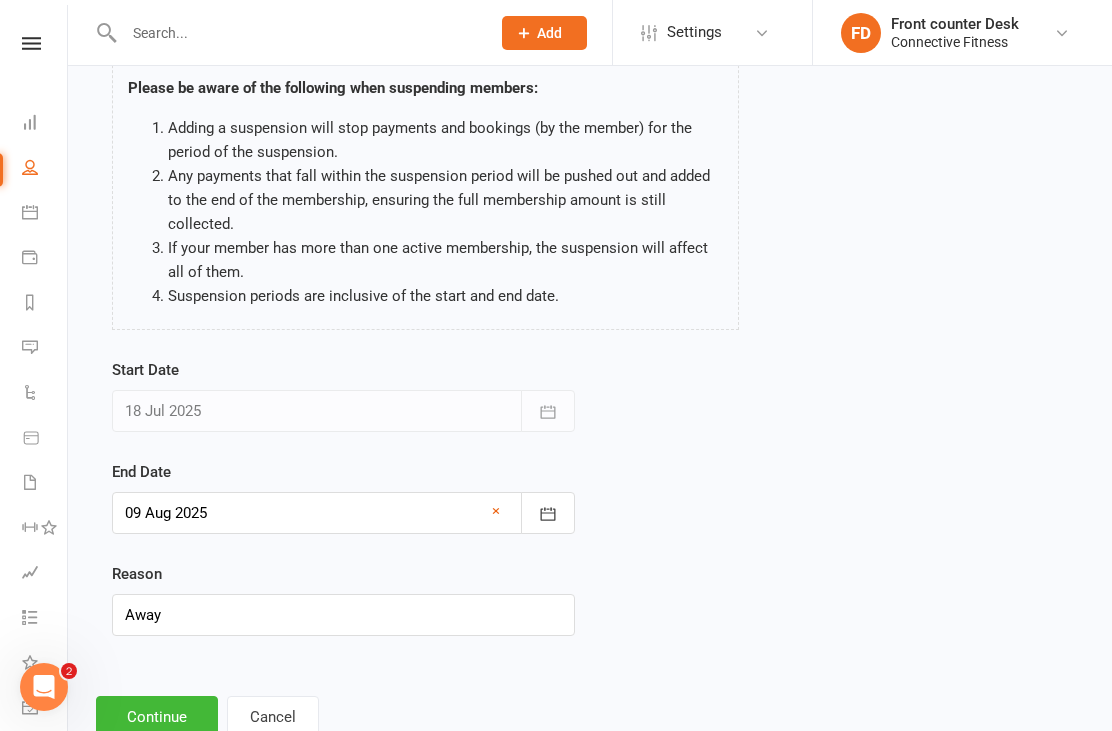 scroll, scrollTop: 140, scrollLeft: 0, axis: vertical 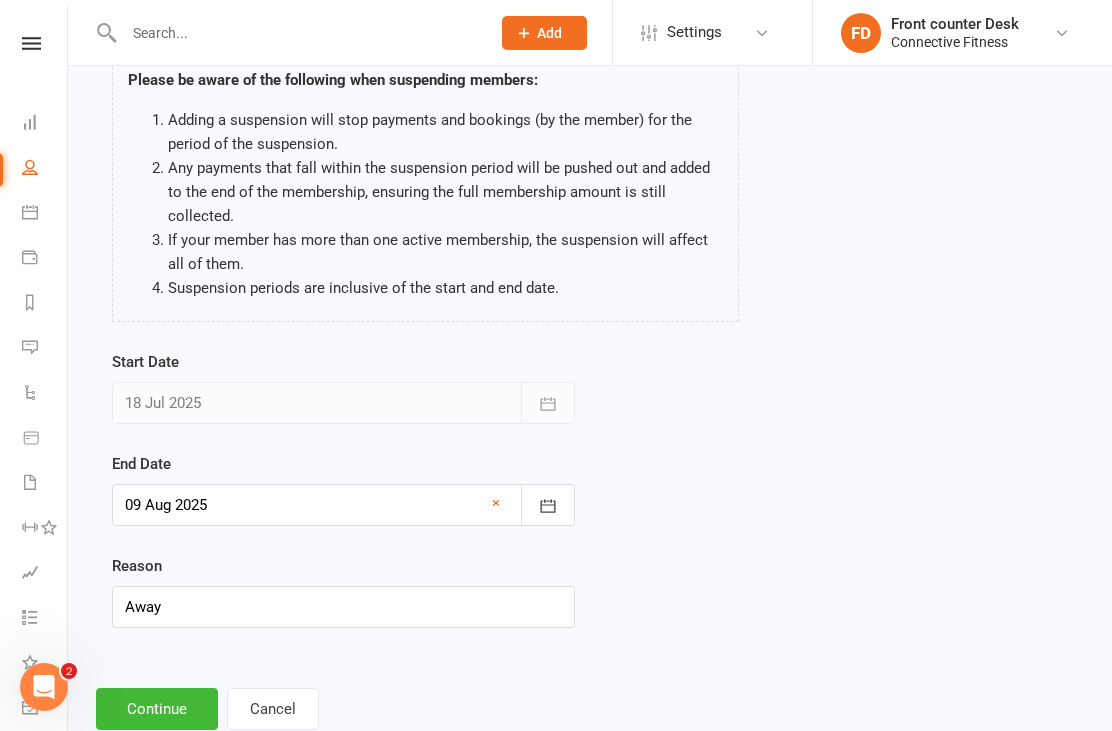 click at bounding box center [548, 505] 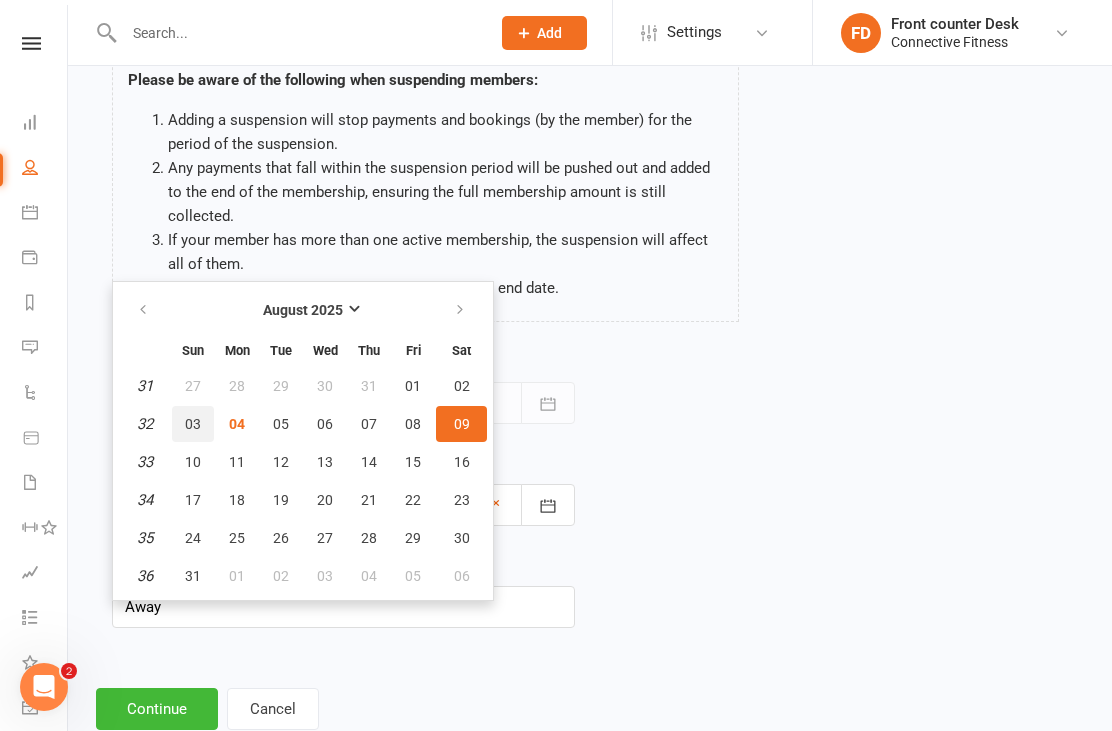 click on "03" at bounding box center (193, 424) 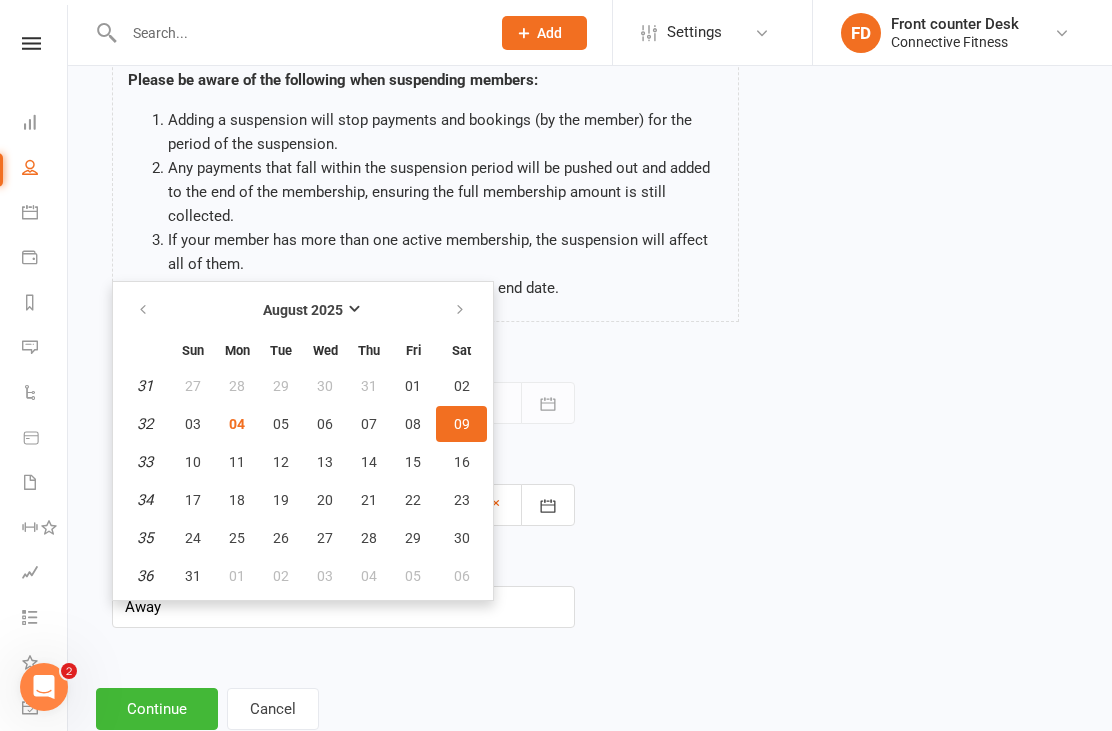 type on "03 Aug 2025" 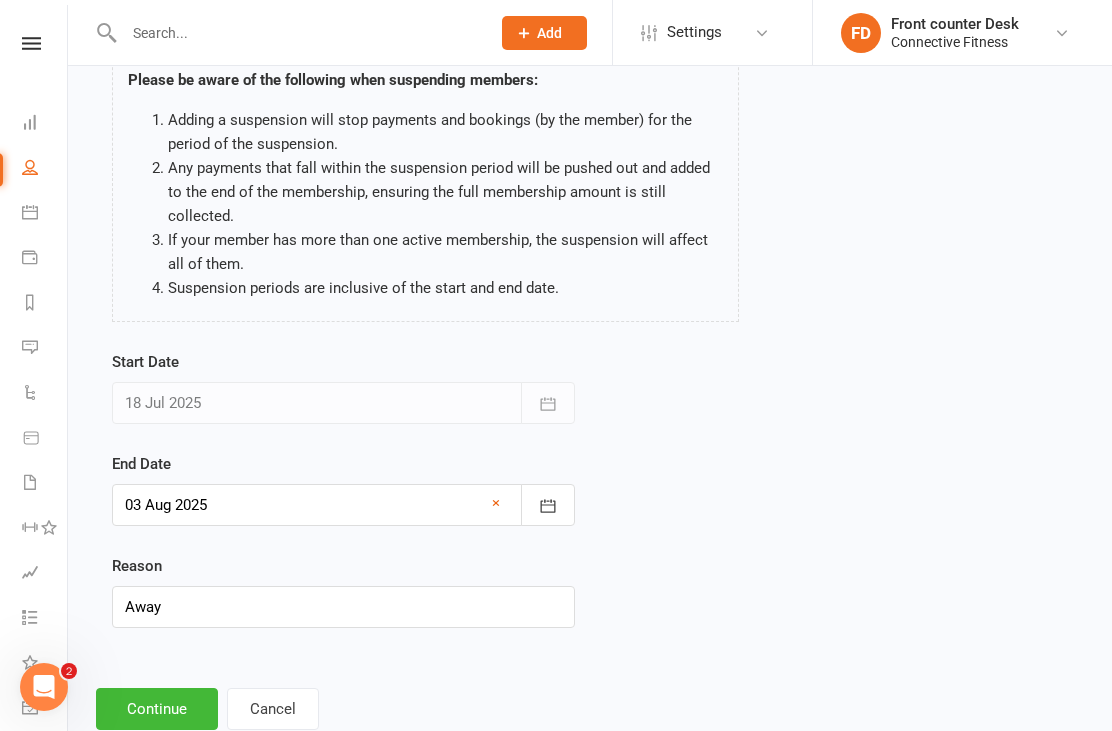 click on "Continue" at bounding box center (157, 709) 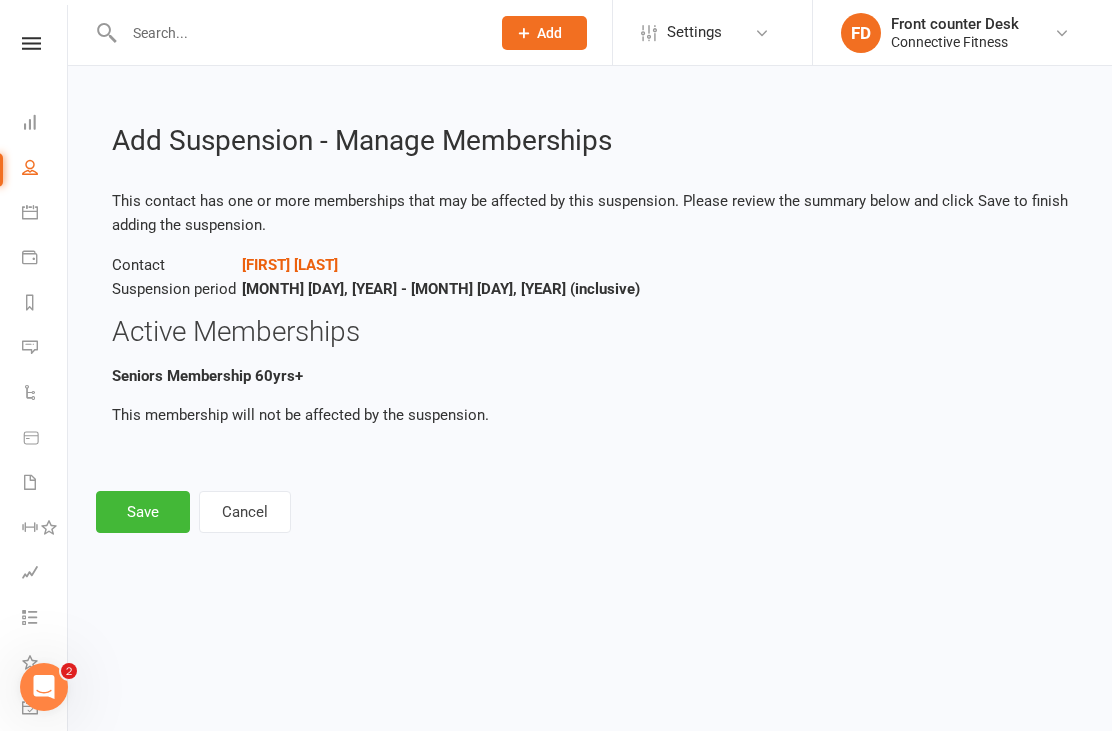 scroll, scrollTop: 0, scrollLeft: 0, axis: both 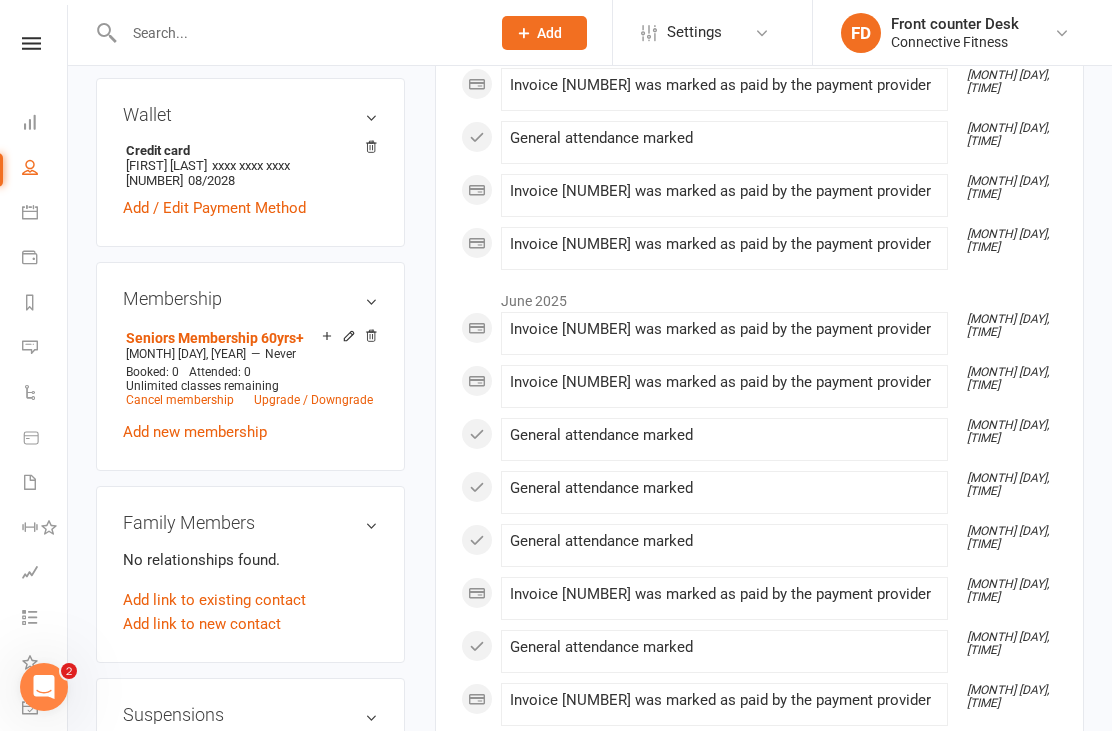 click on "Seniors Membership 60yrs+" at bounding box center [215, 338] 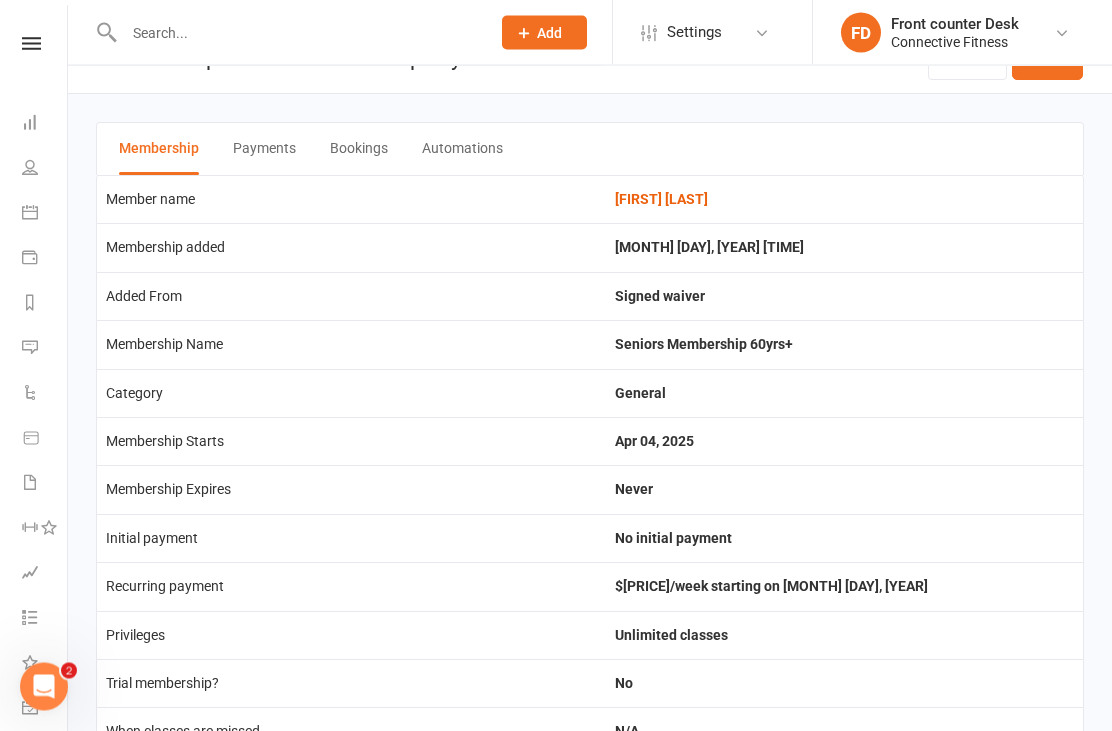 scroll, scrollTop: 0, scrollLeft: 0, axis: both 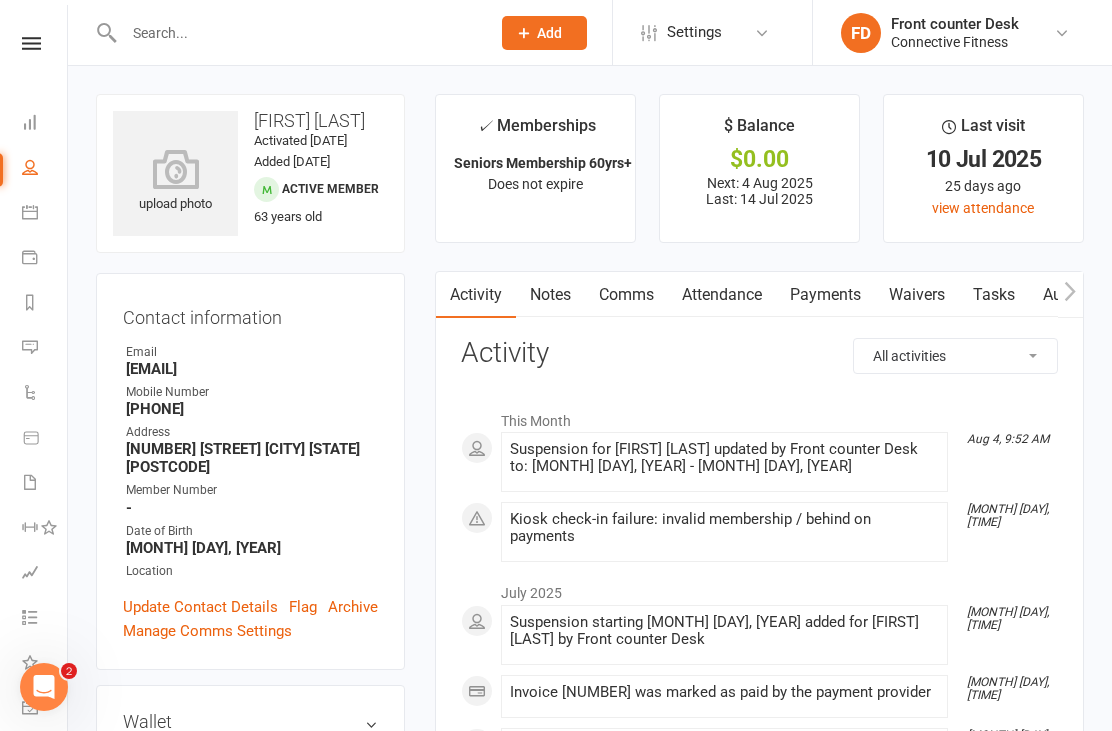 click on "People" at bounding box center (44, 169) 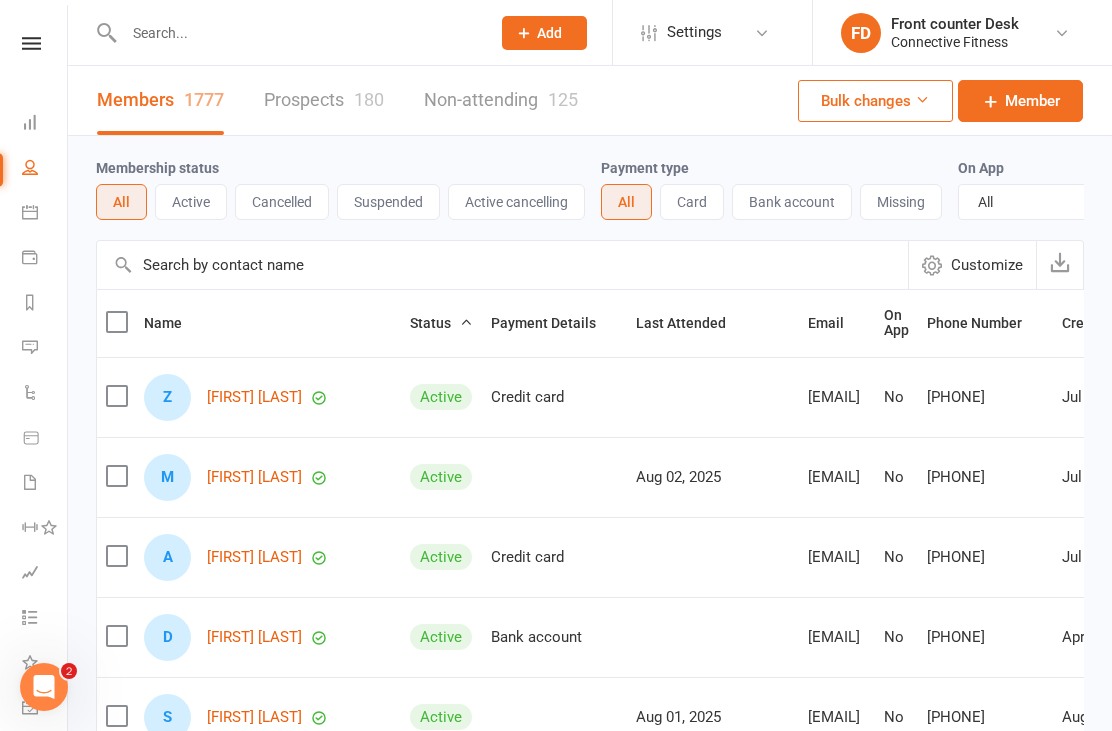 click at bounding box center [30, 122] 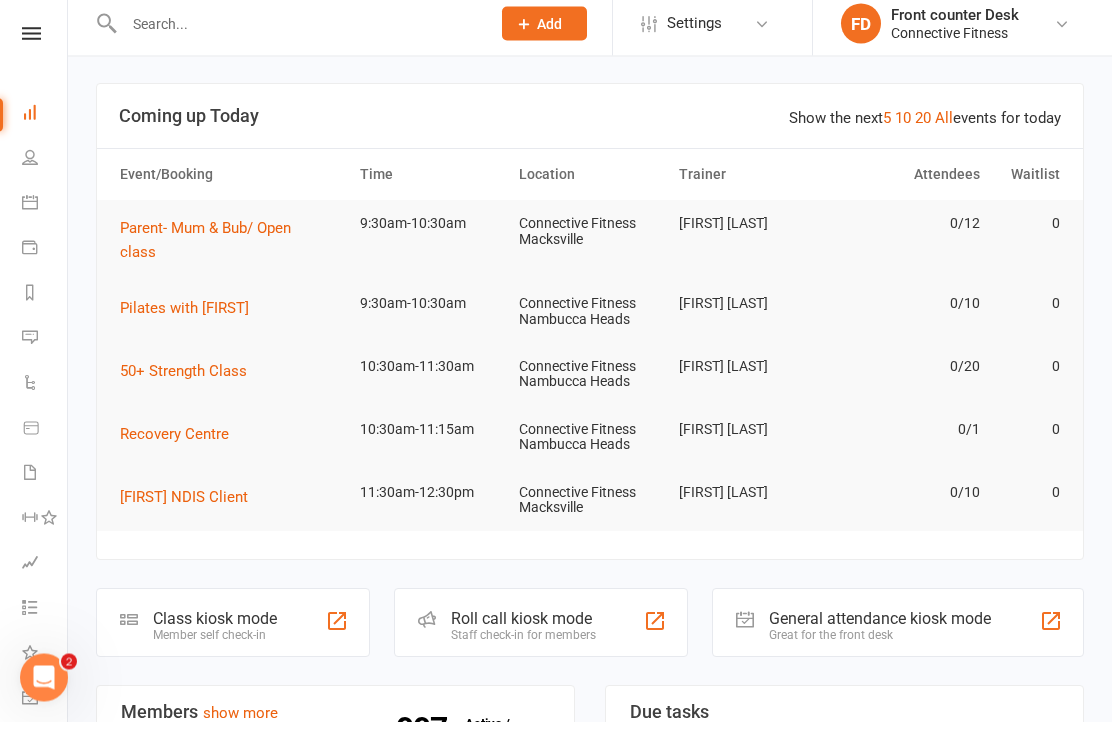 scroll, scrollTop: 0, scrollLeft: 0, axis: both 